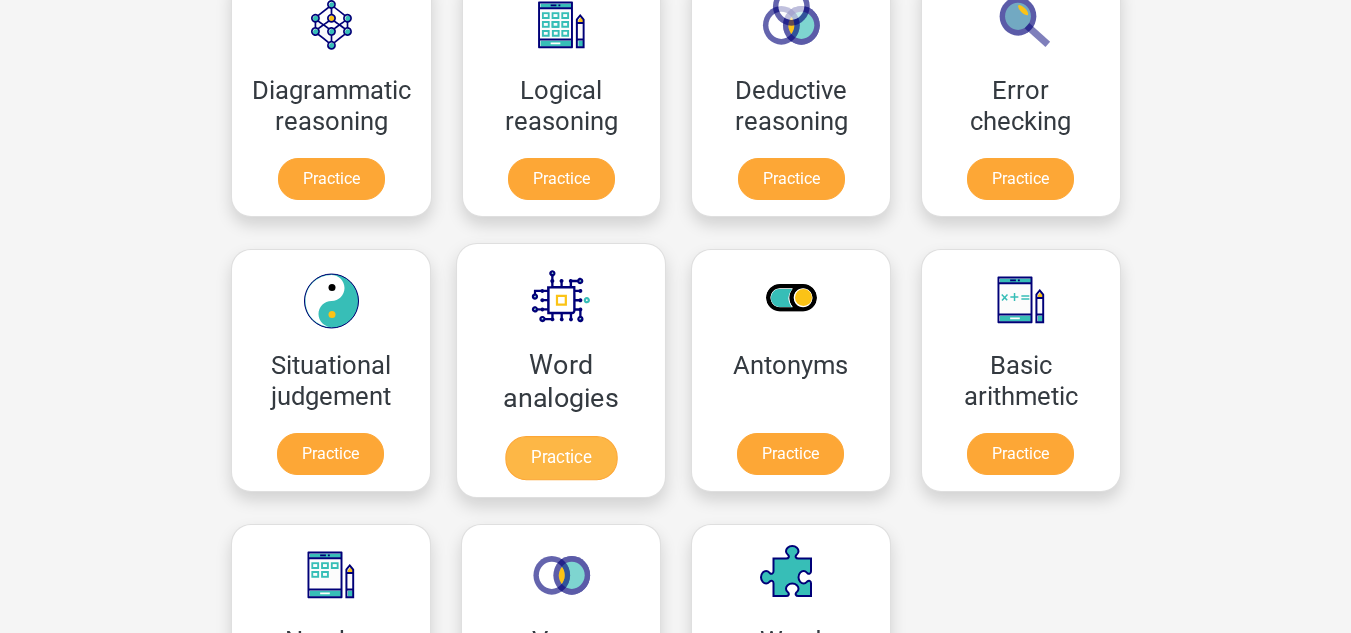scroll, scrollTop: 600, scrollLeft: 0, axis: vertical 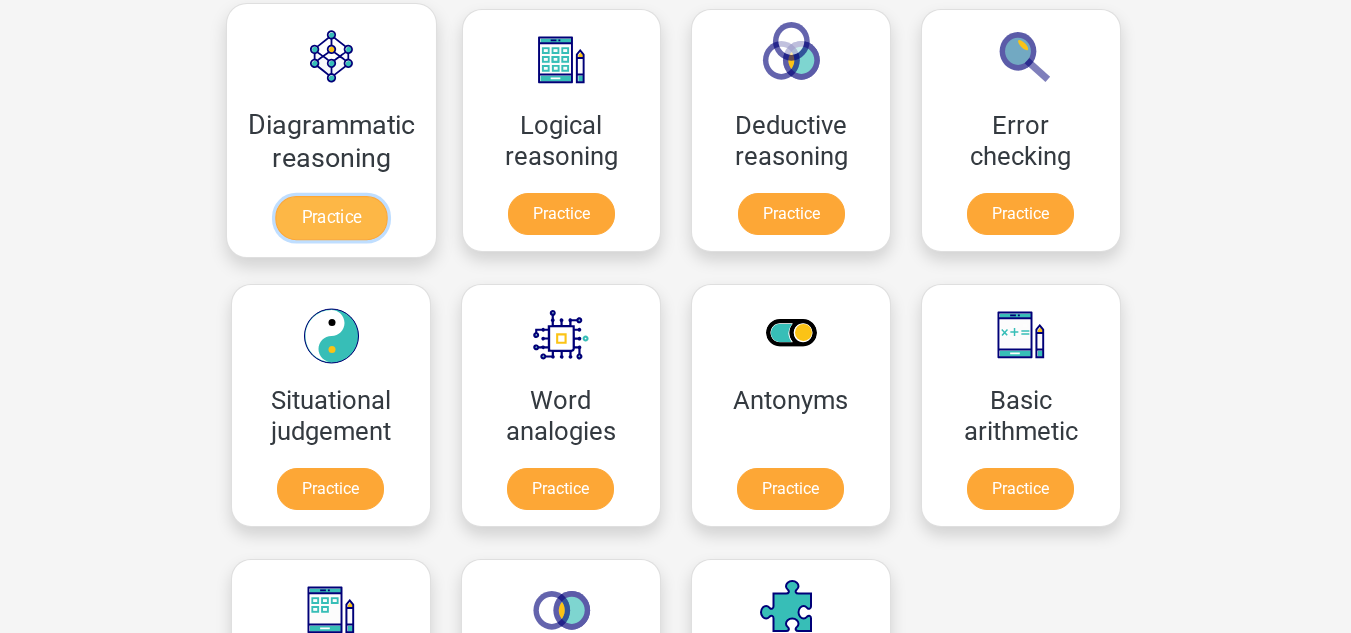 click on "Practice" at bounding box center [331, 218] 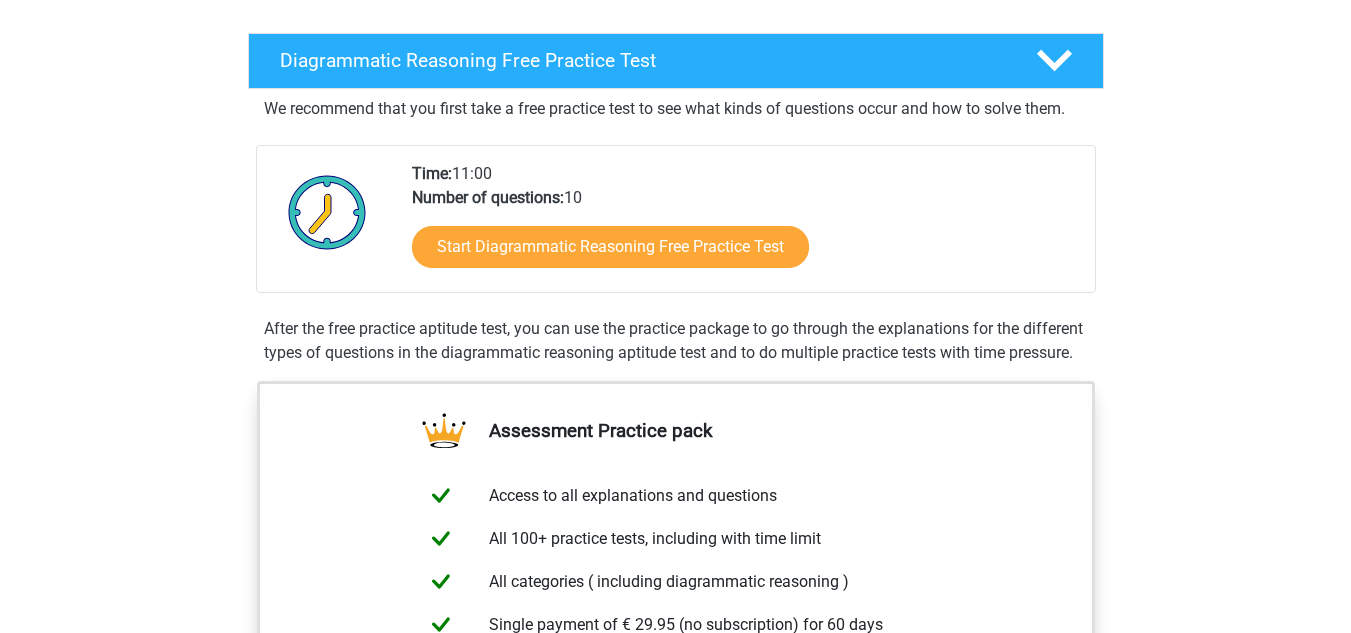 scroll, scrollTop: 400, scrollLeft: 0, axis: vertical 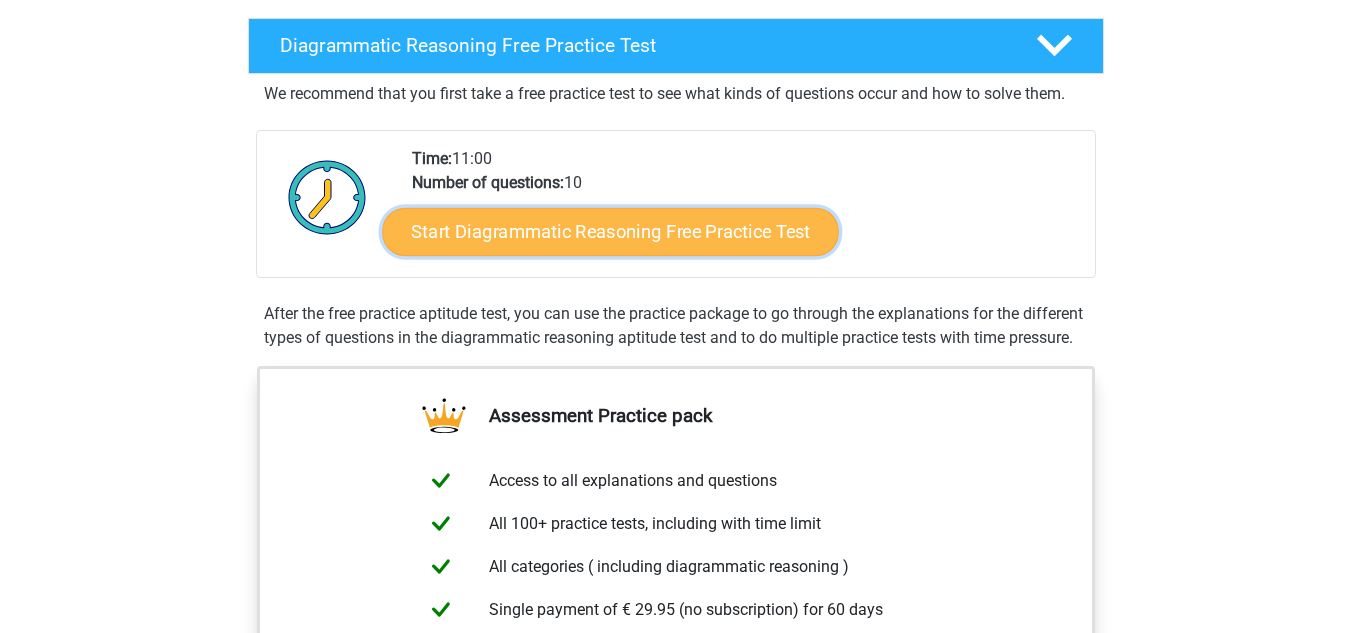 click on "Start Diagrammatic Reasoning
Free Practice Test" at bounding box center [610, 231] 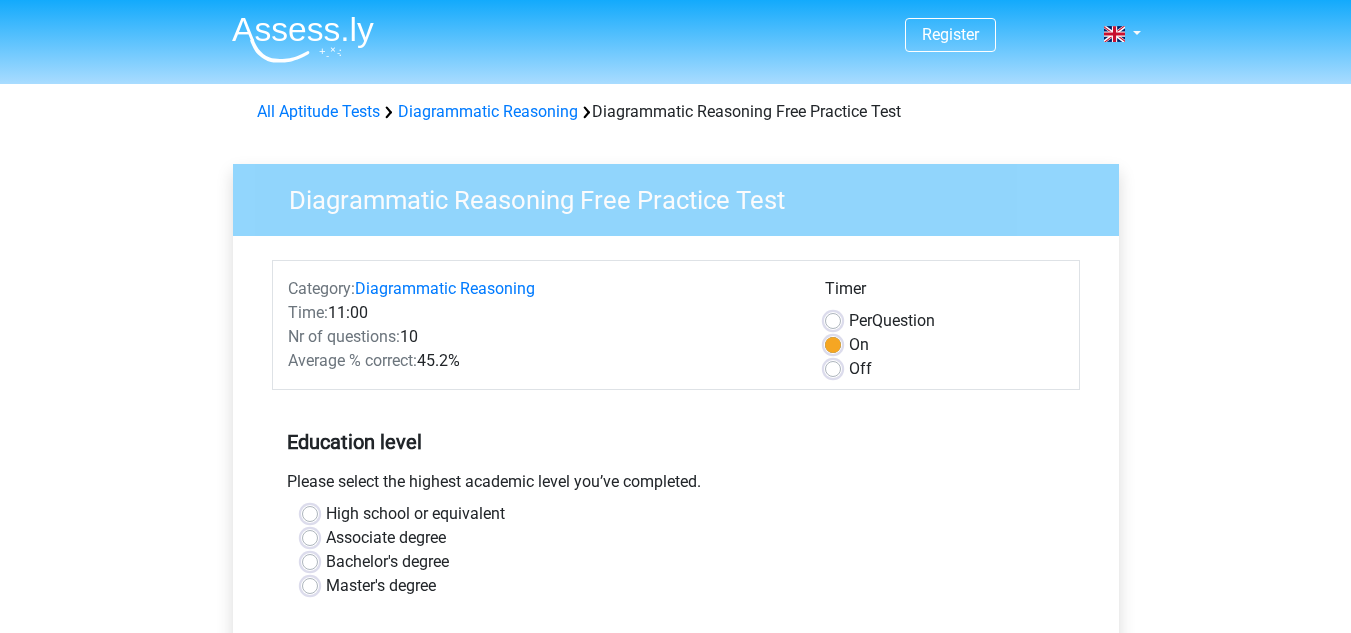 scroll, scrollTop: 0, scrollLeft: 0, axis: both 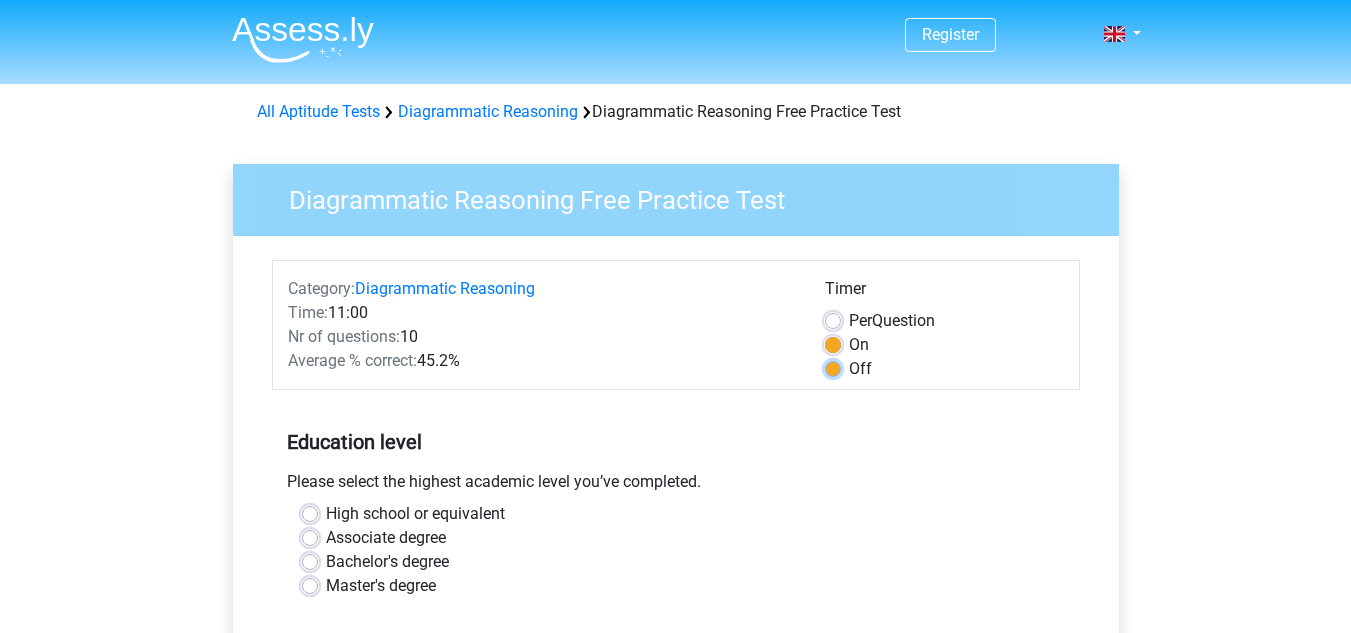 click on "Off" at bounding box center [833, 367] 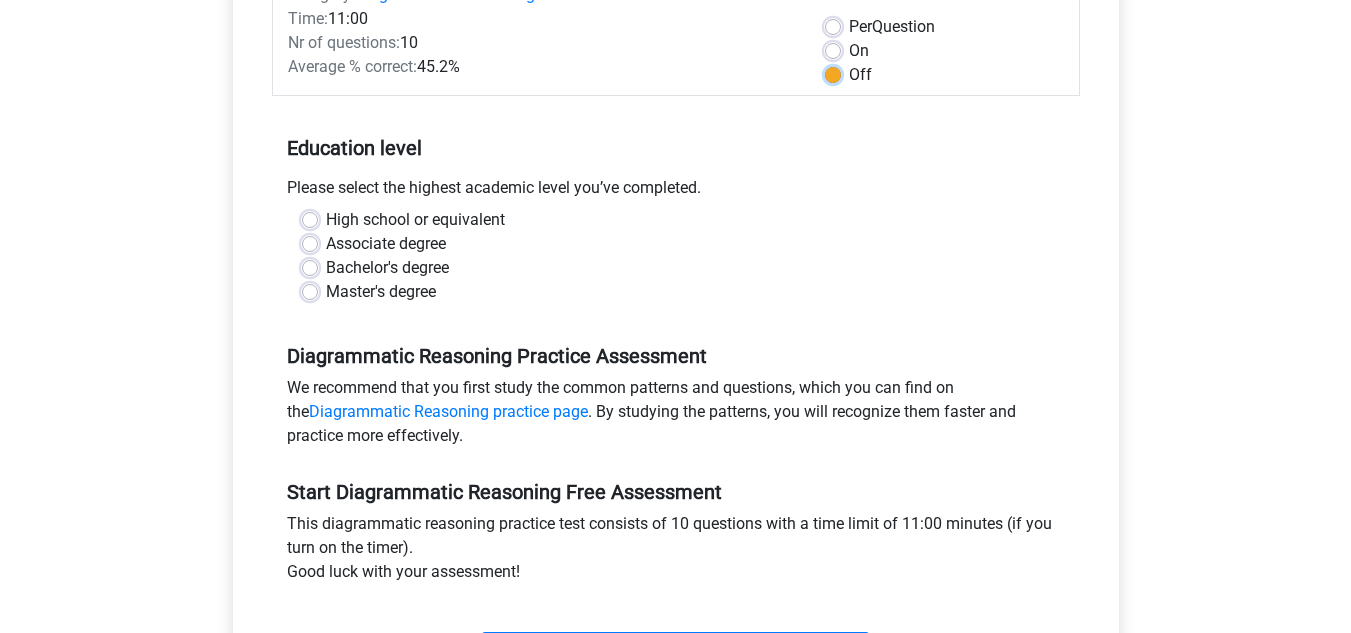 scroll, scrollTop: 300, scrollLeft: 0, axis: vertical 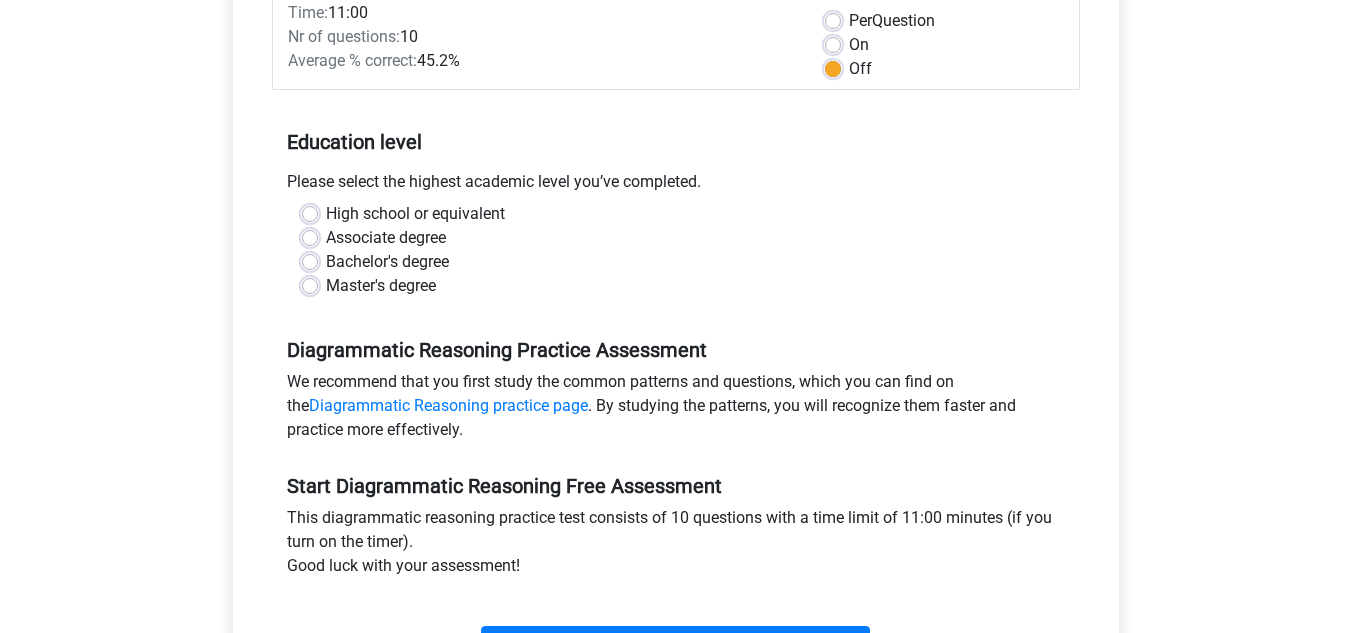 click on "High school or equivalent" at bounding box center (415, 214) 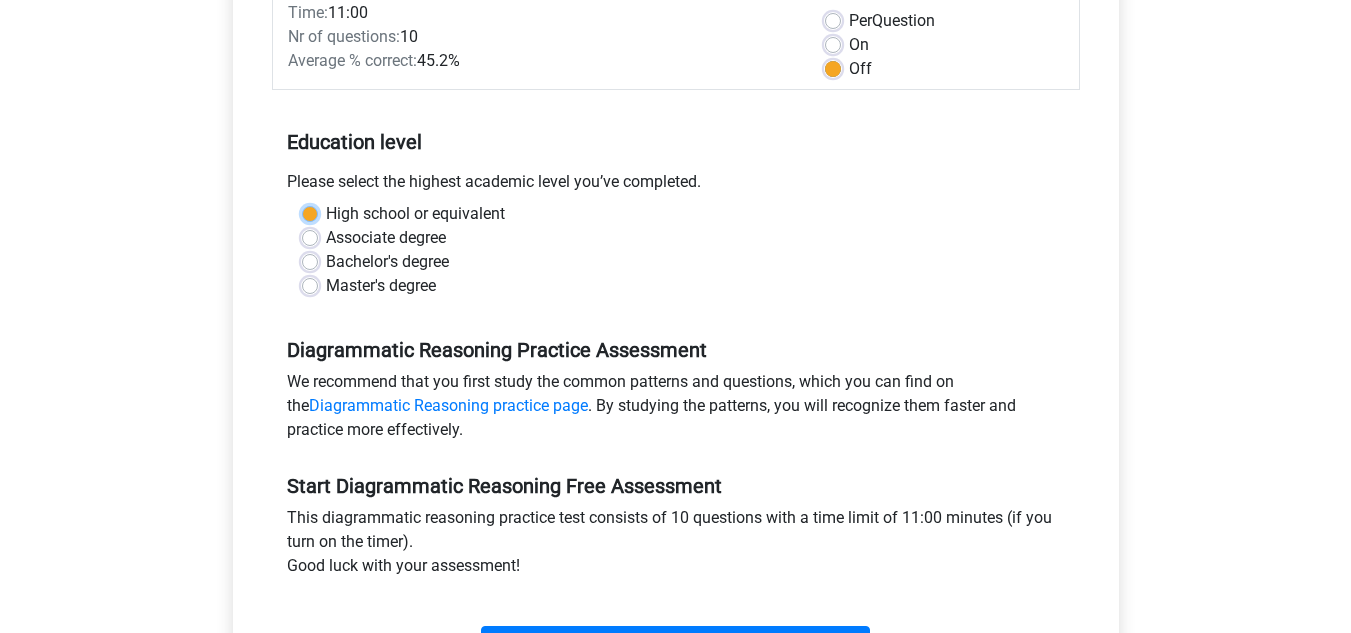 click on "High school or equivalent" at bounding box center (310, 212) 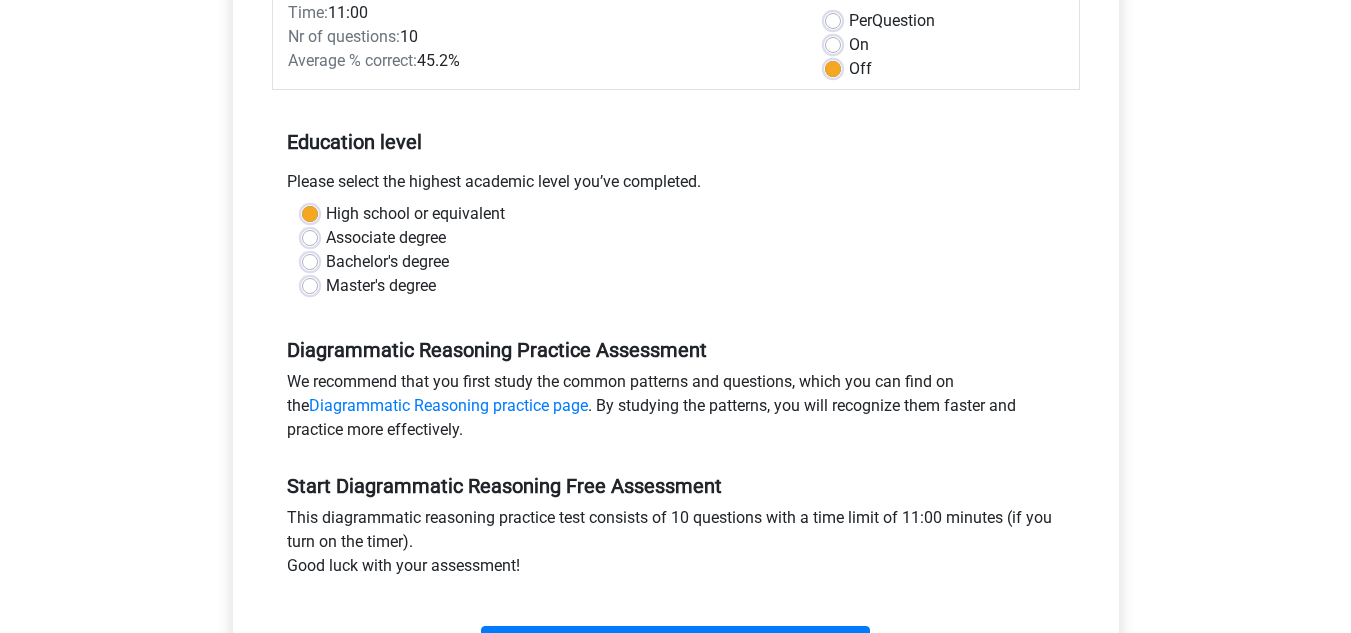 click on "Associate degree" at bounding box center [386, 238] 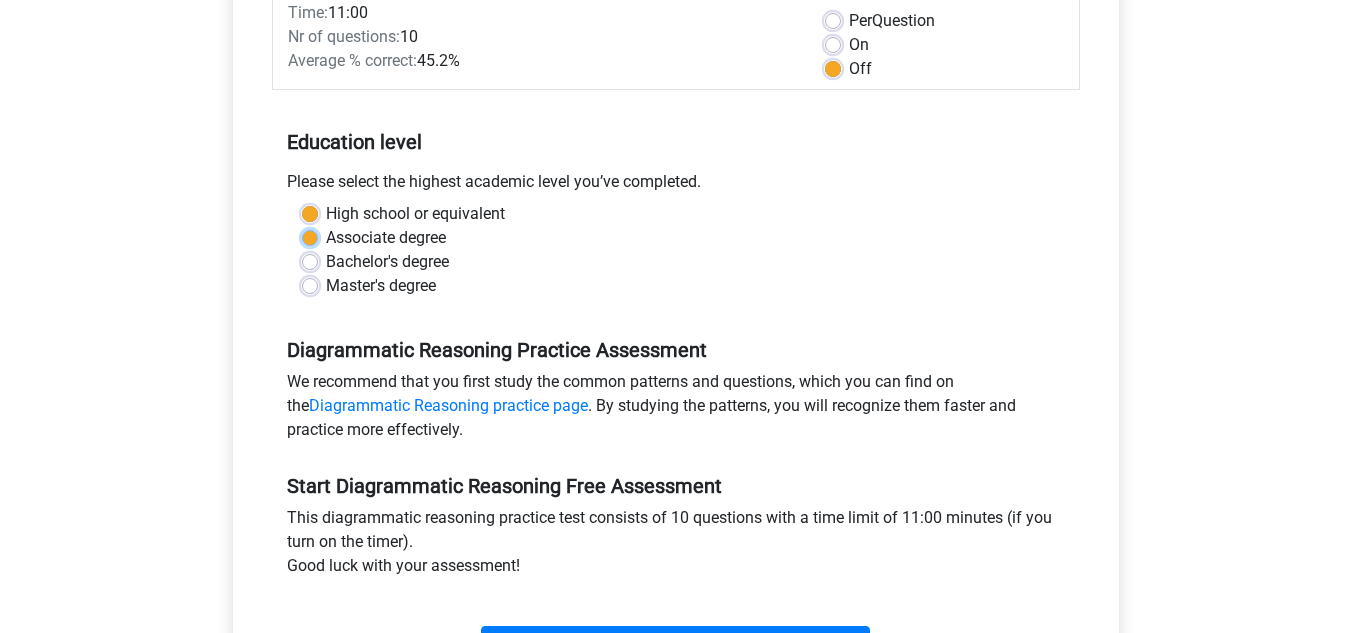 click on "Associate degree" at bounding box center (310, 236) 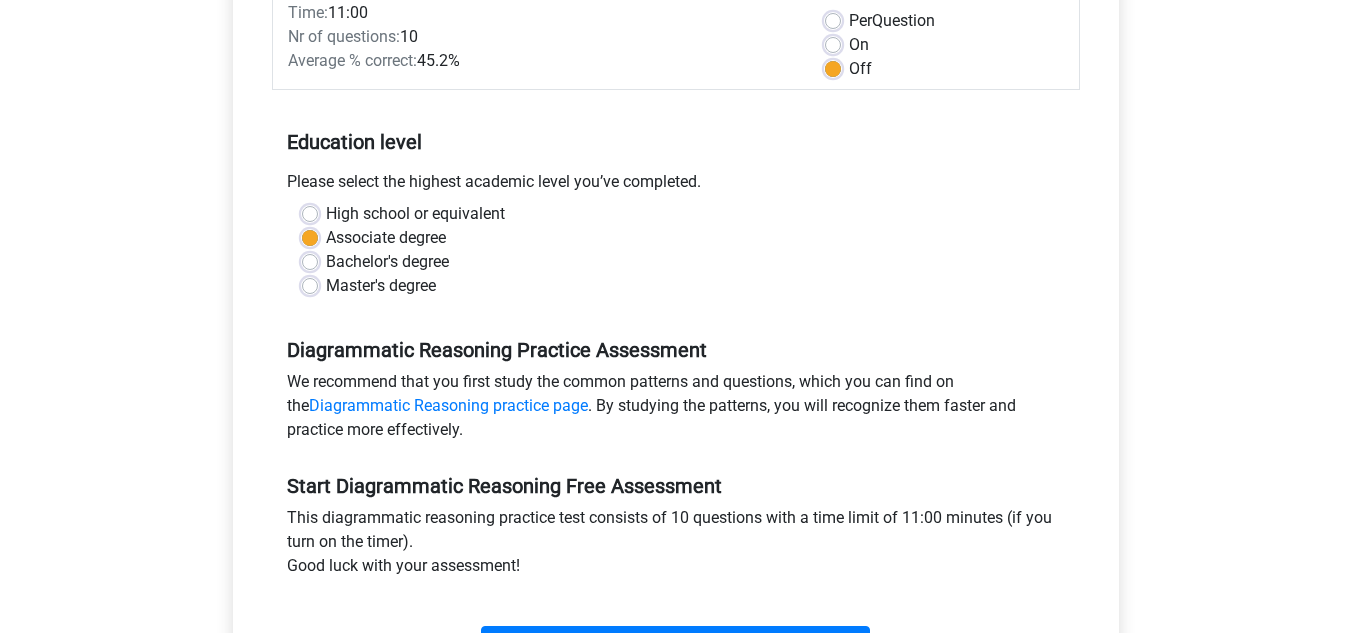 click on "Bachelor's degree" at bounding box center [676, 262] 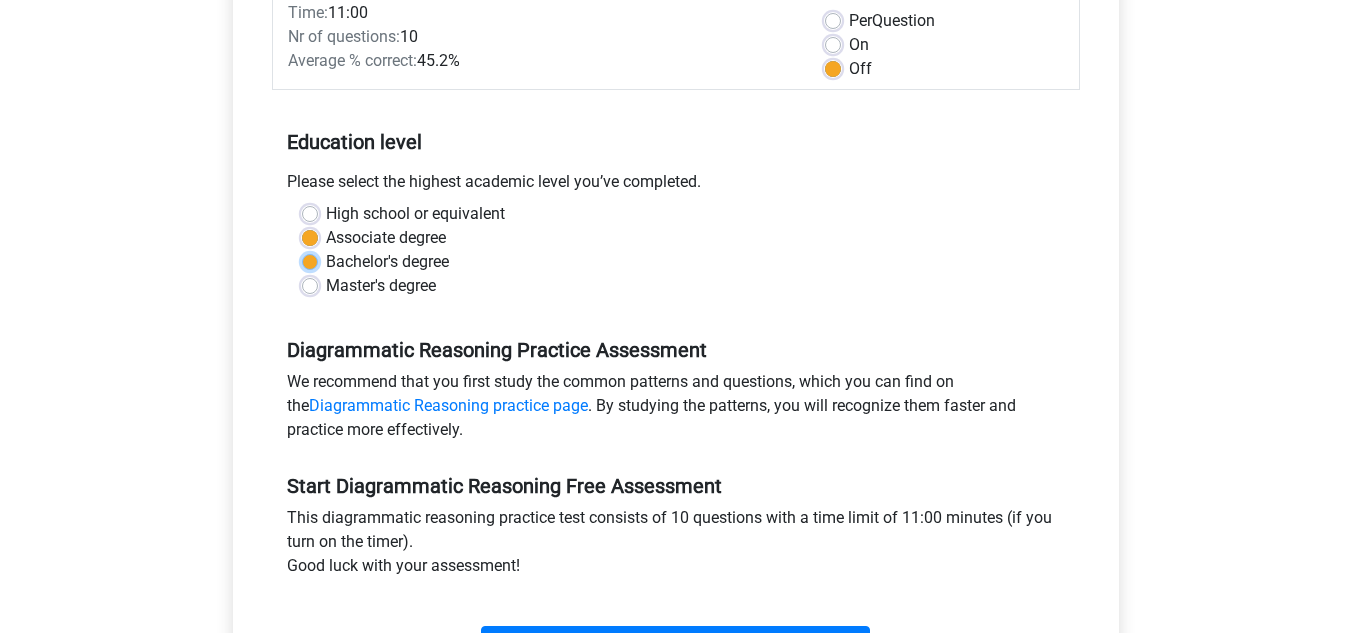 click on "Bachelor's degree" at bounding box center (310, 260) 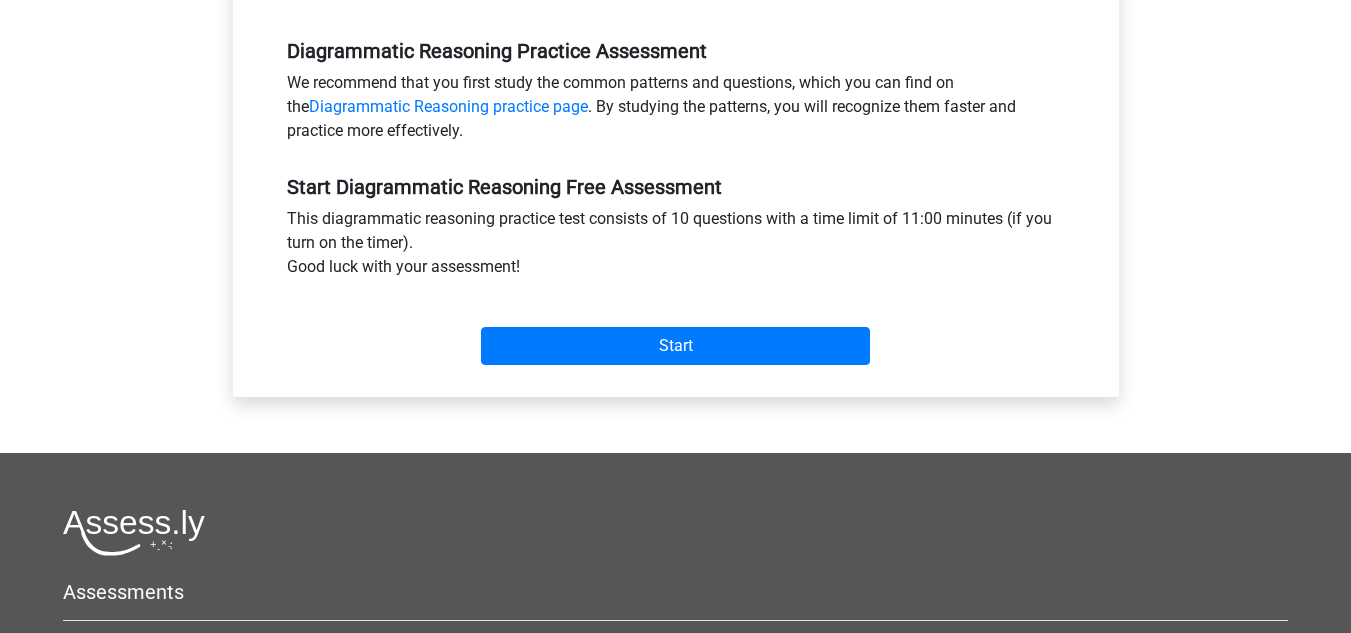 scroll, scrollTop: 600, scrollLeft: 0, axis: vertical 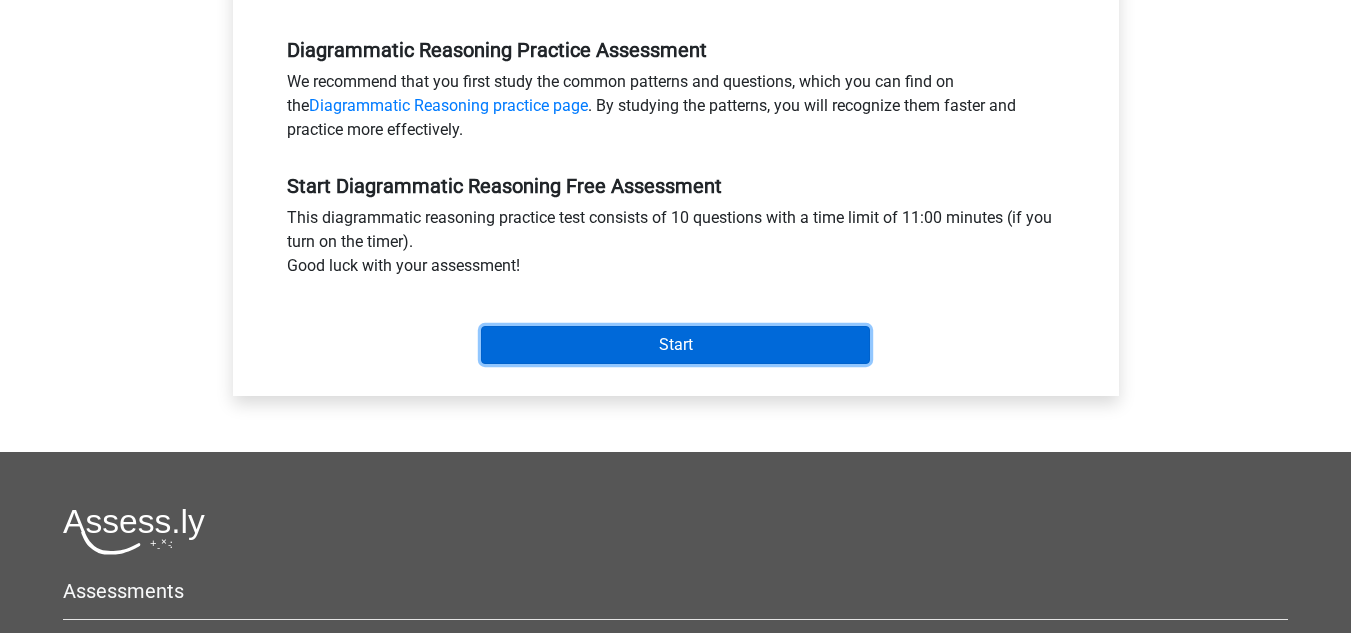 click on "Start" at bounding box center (675, 345) 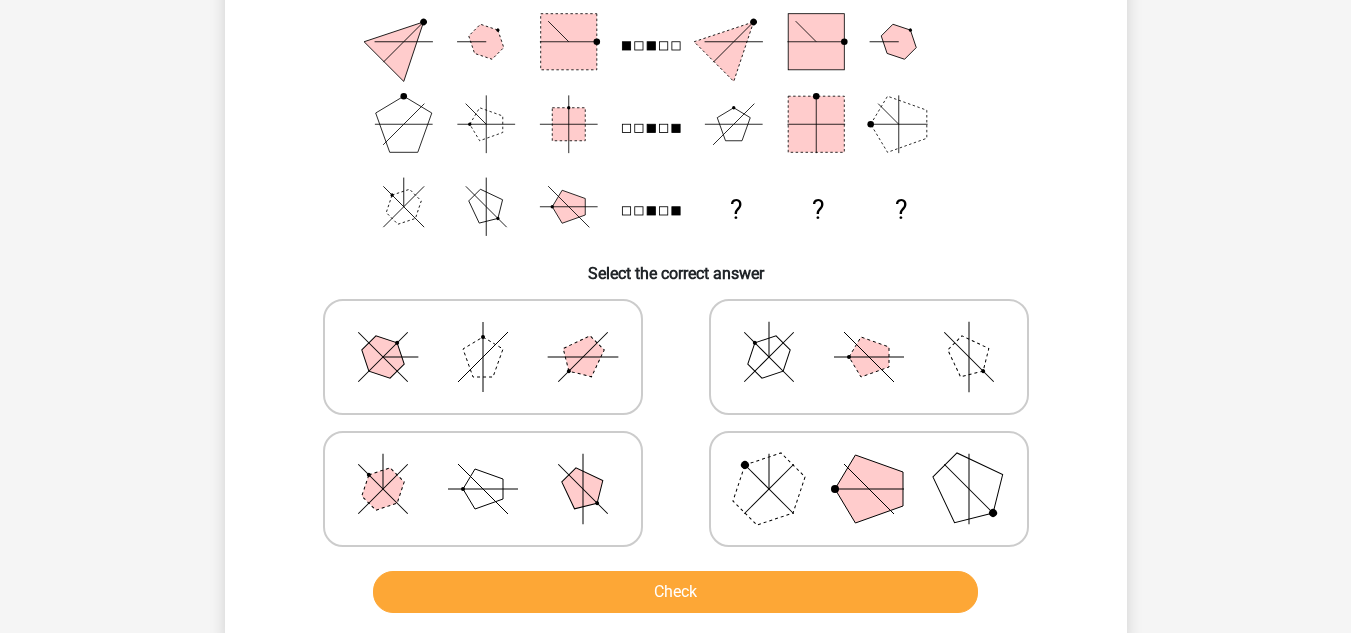 scroll, scrollTop: 200, scrollLeft: 0, axis: vertical 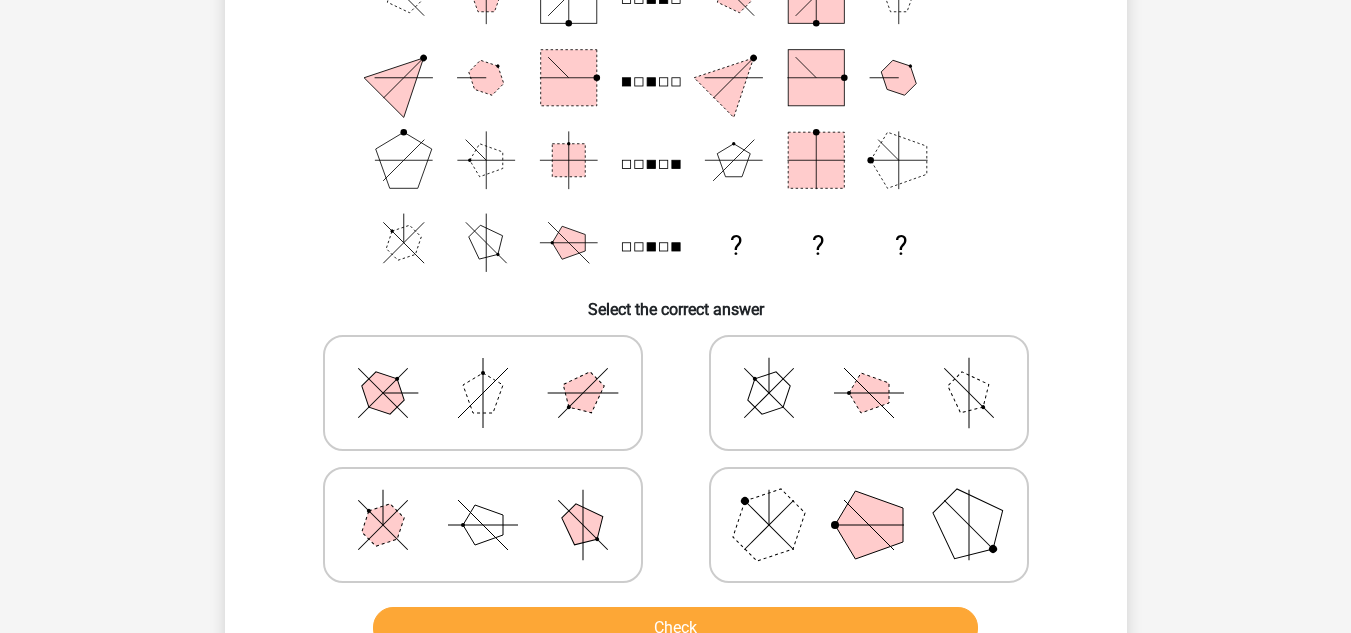 click 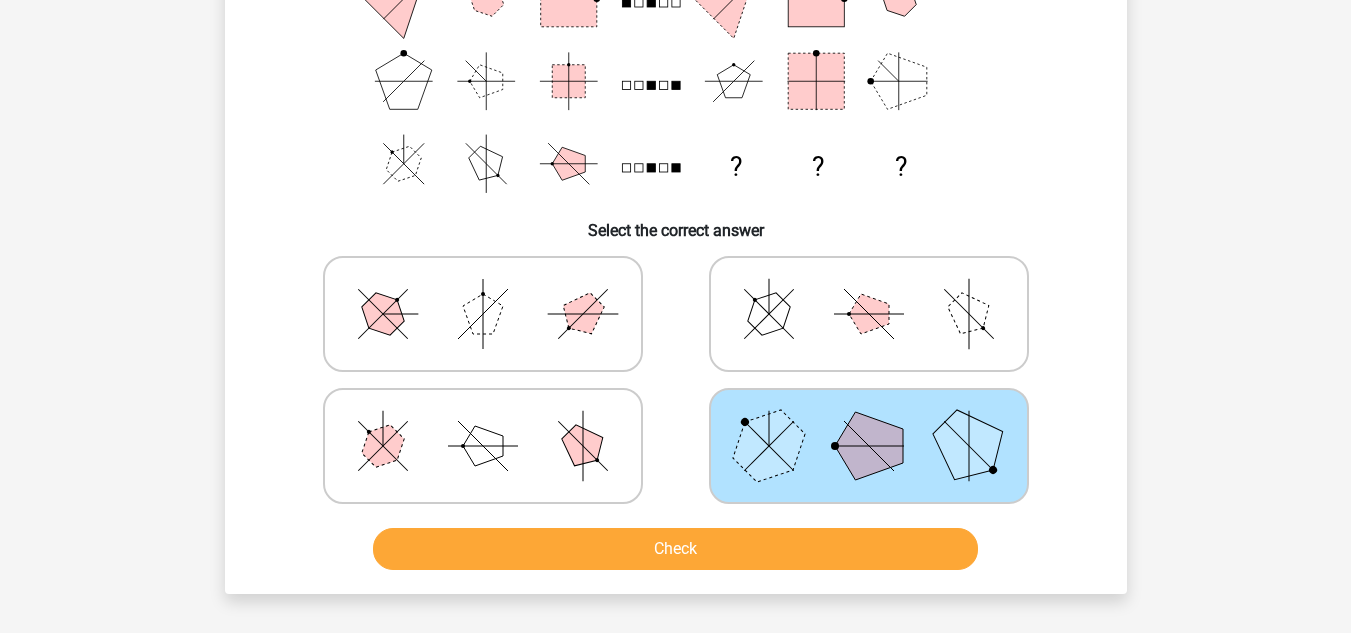 scroll, scrollTop: 400, scrollLeft: 0, axis: vertical 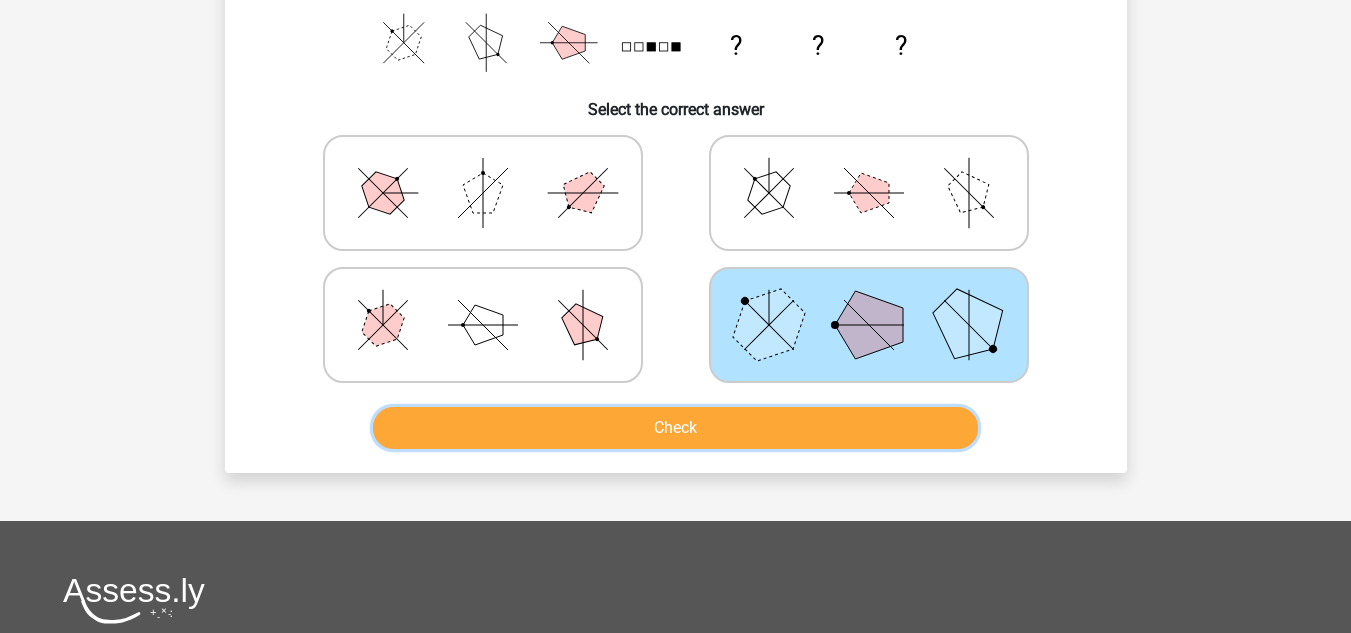 click on "Check" at bounding box center (675, 428) 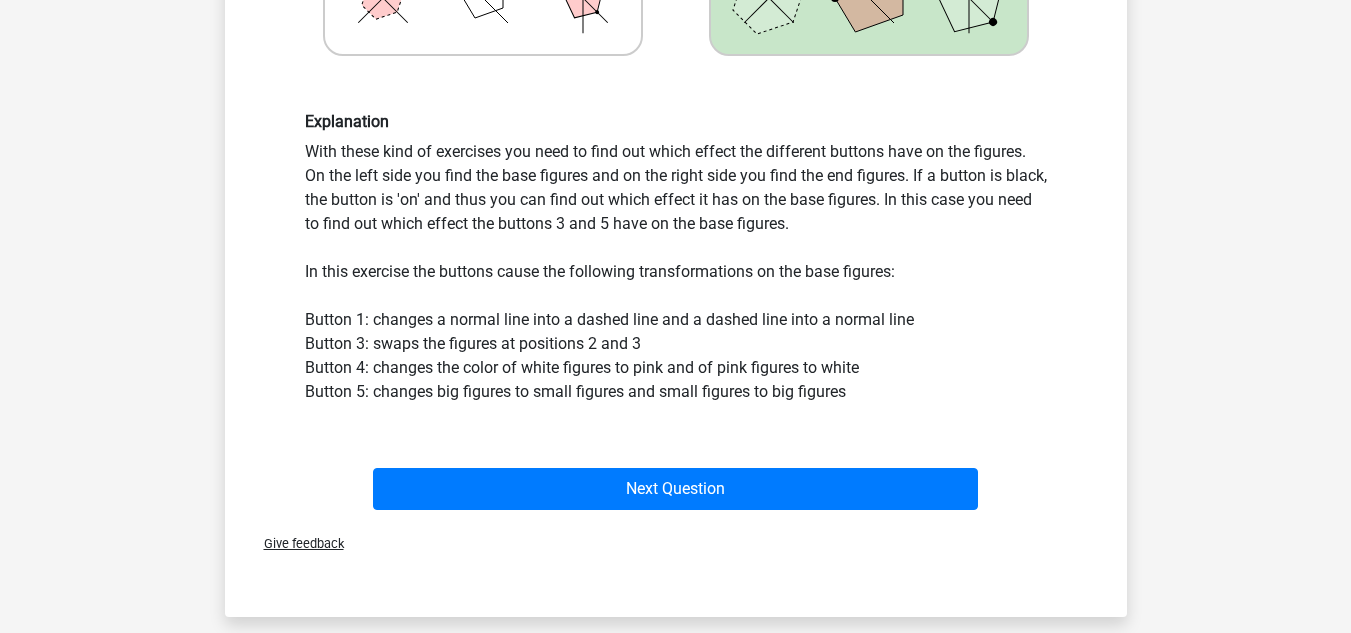scroll, scrollTop: 800, scrollLeft: 0, axis: vertical 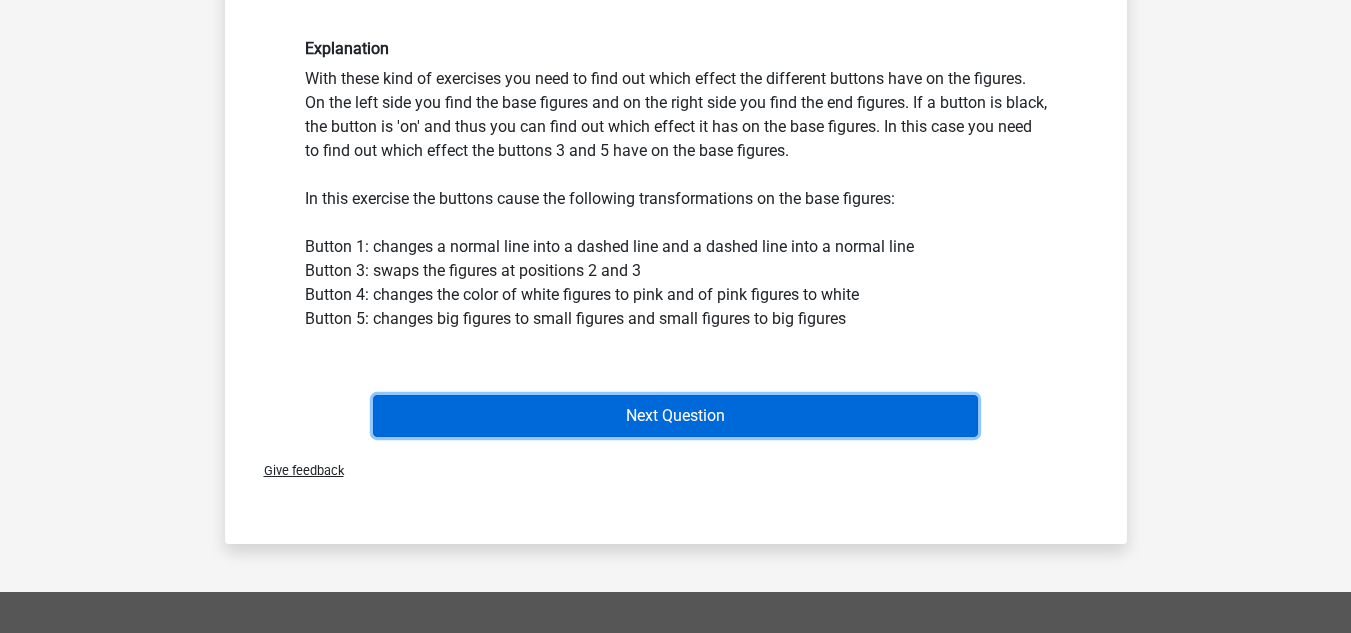 click on "Next Question" at bounding box center (675, 416) 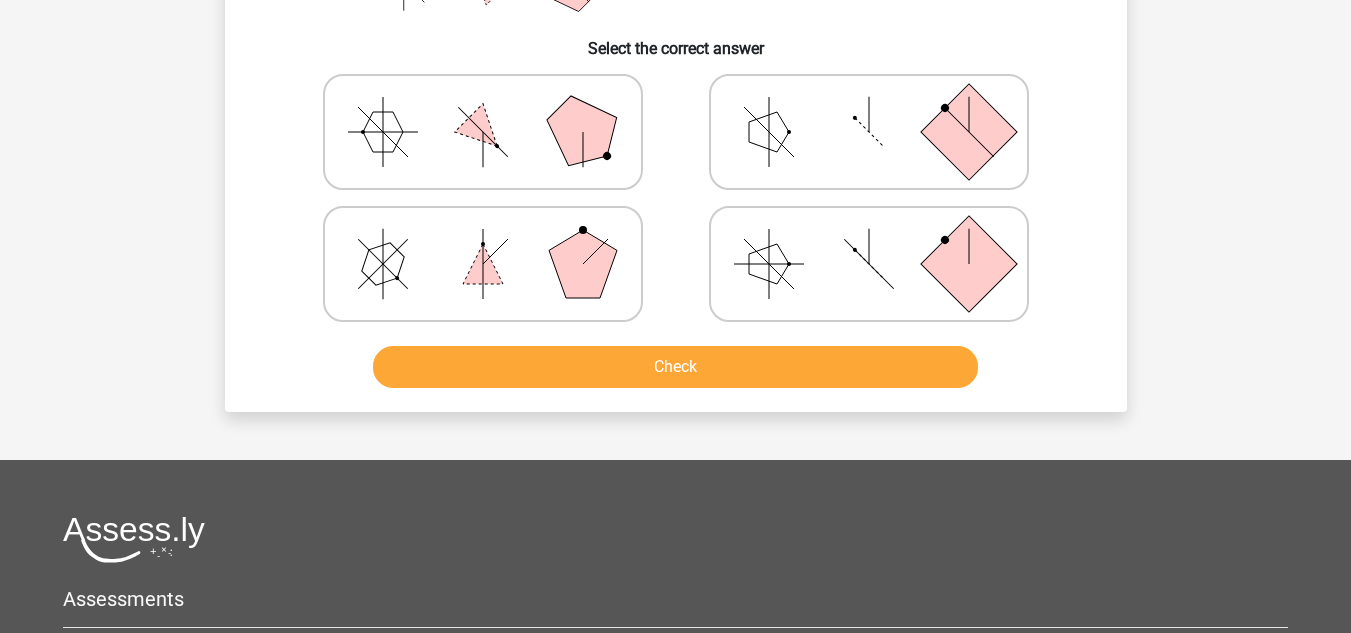 scroll, scrollTop: 92, scrollLeft: 0, axis: vertical 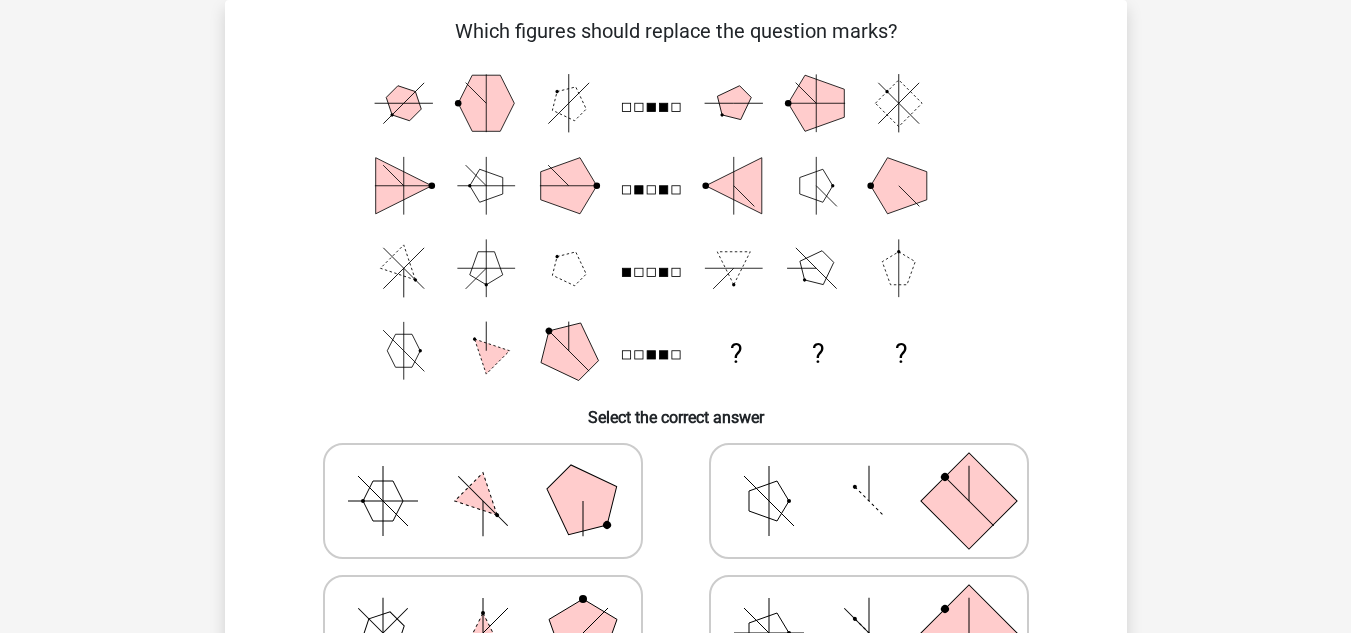 click 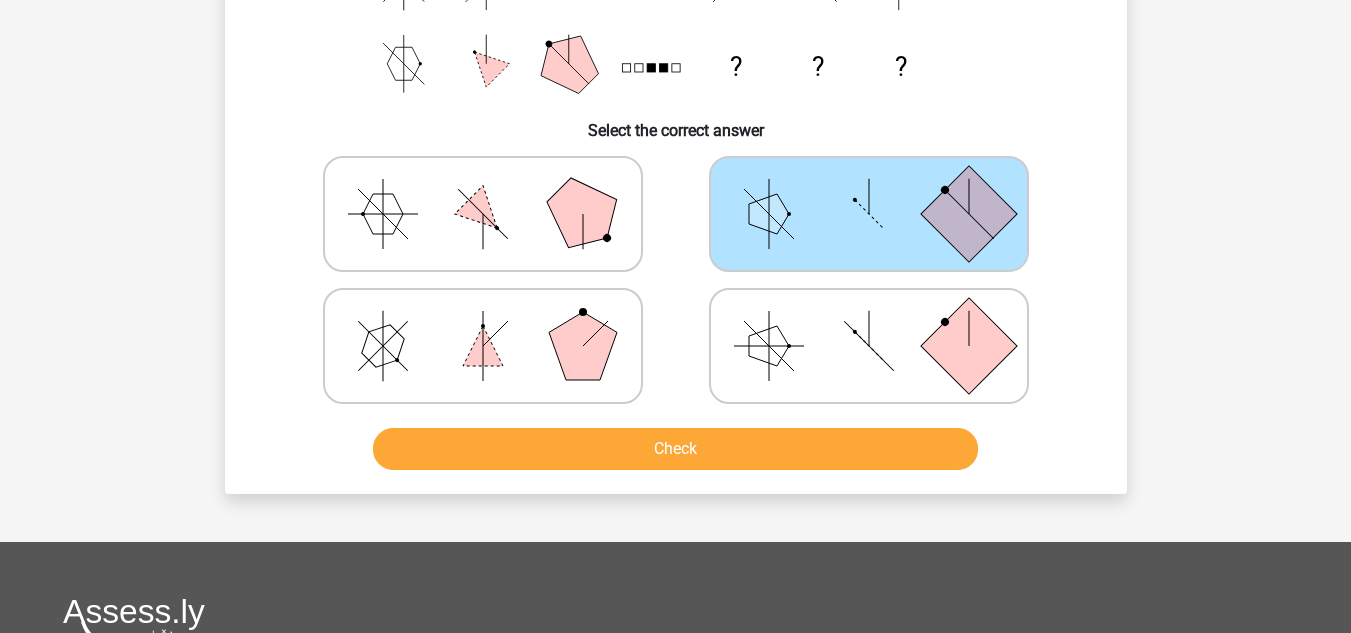 scroll, scrollTop: 392, scrollLeft: 0, axis: vertical 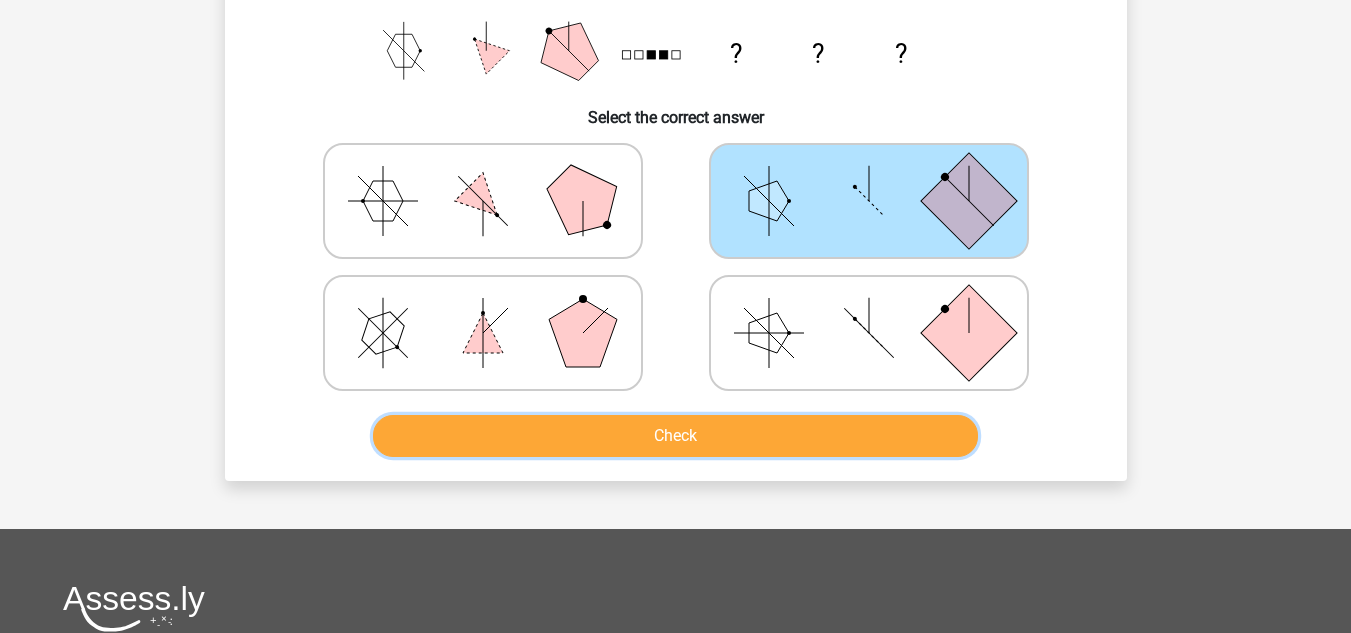 click on "Check" at bounding box center (675, 436) 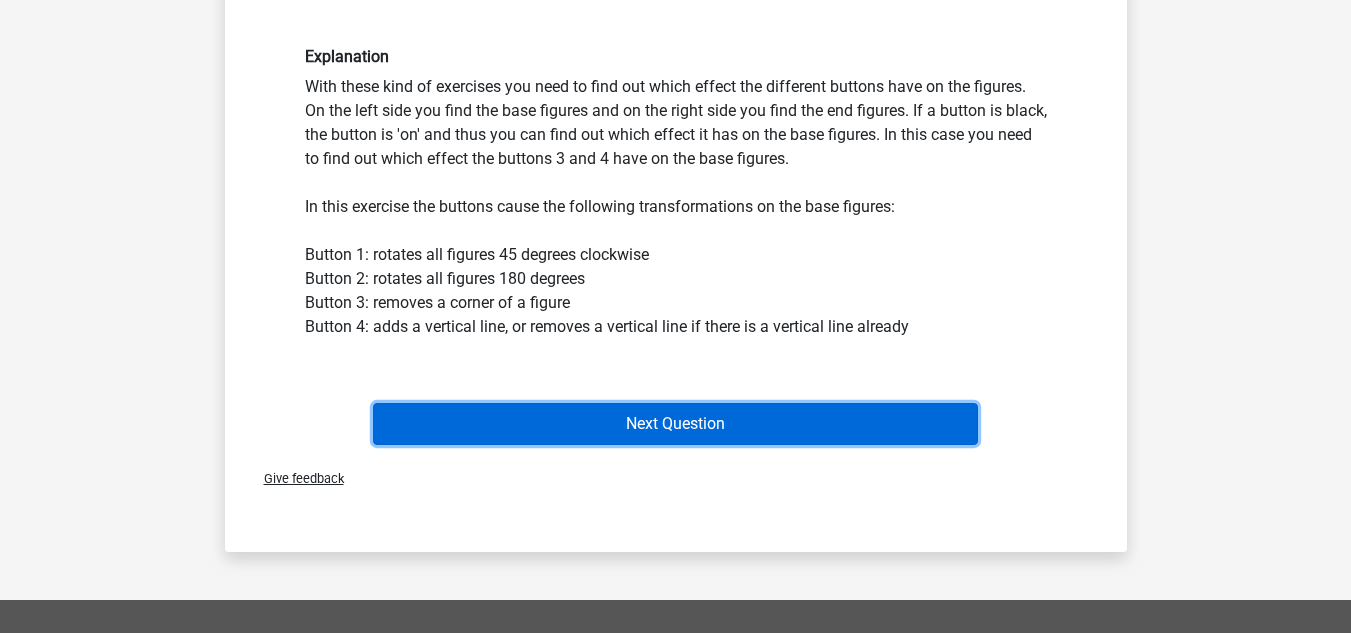 click on "Next Question" at bounding box center [675, 424] 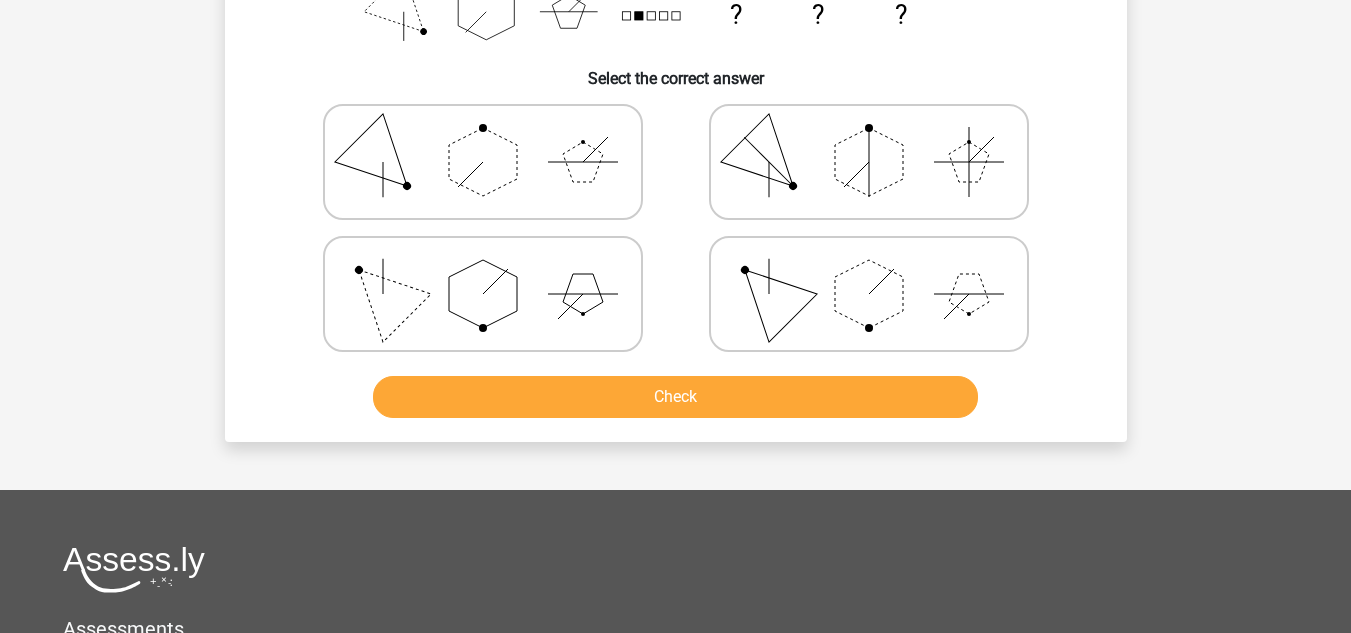 scroll, scrollTop: 292, scrollLeft: 0, axis: vertical 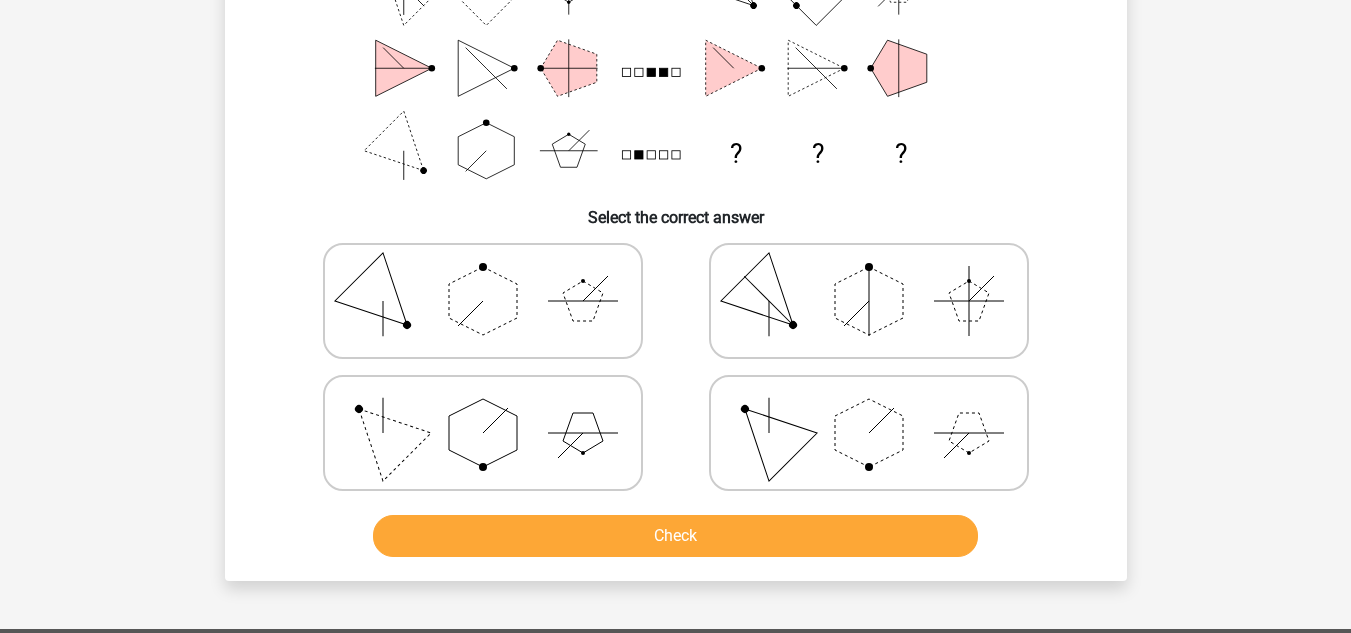 click on "Check" at bounding box center (675, 536) 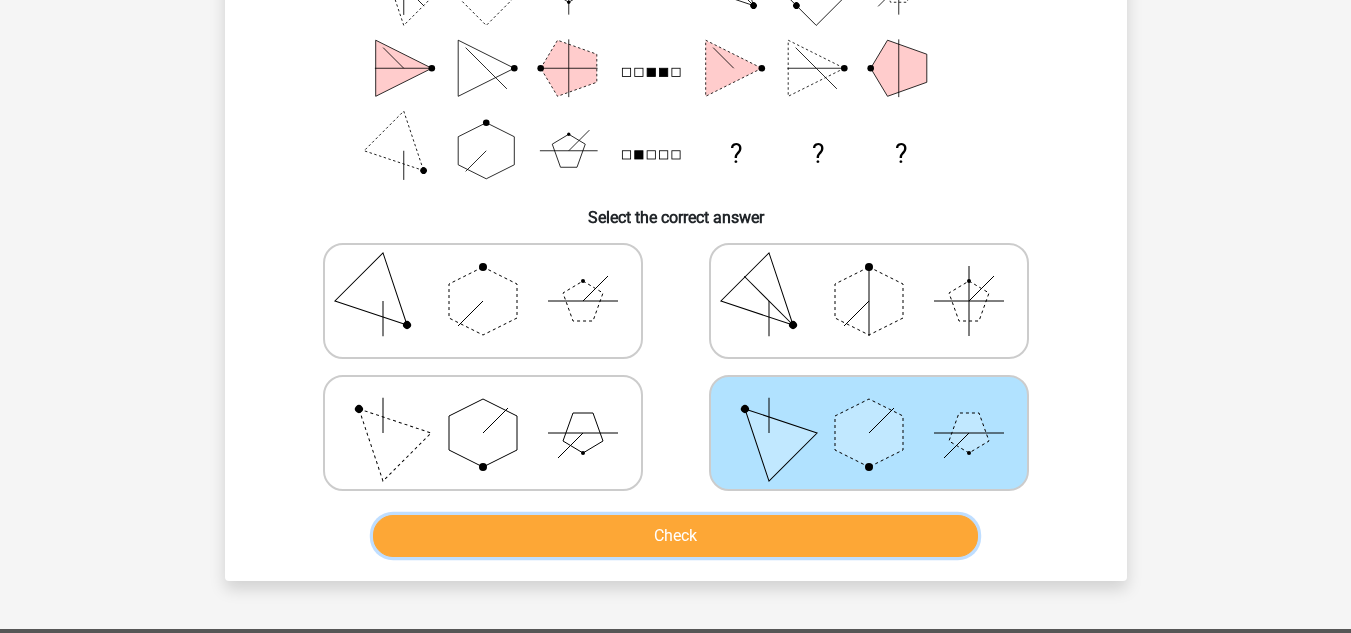 click on "Check" at bounding box center (675, 536) 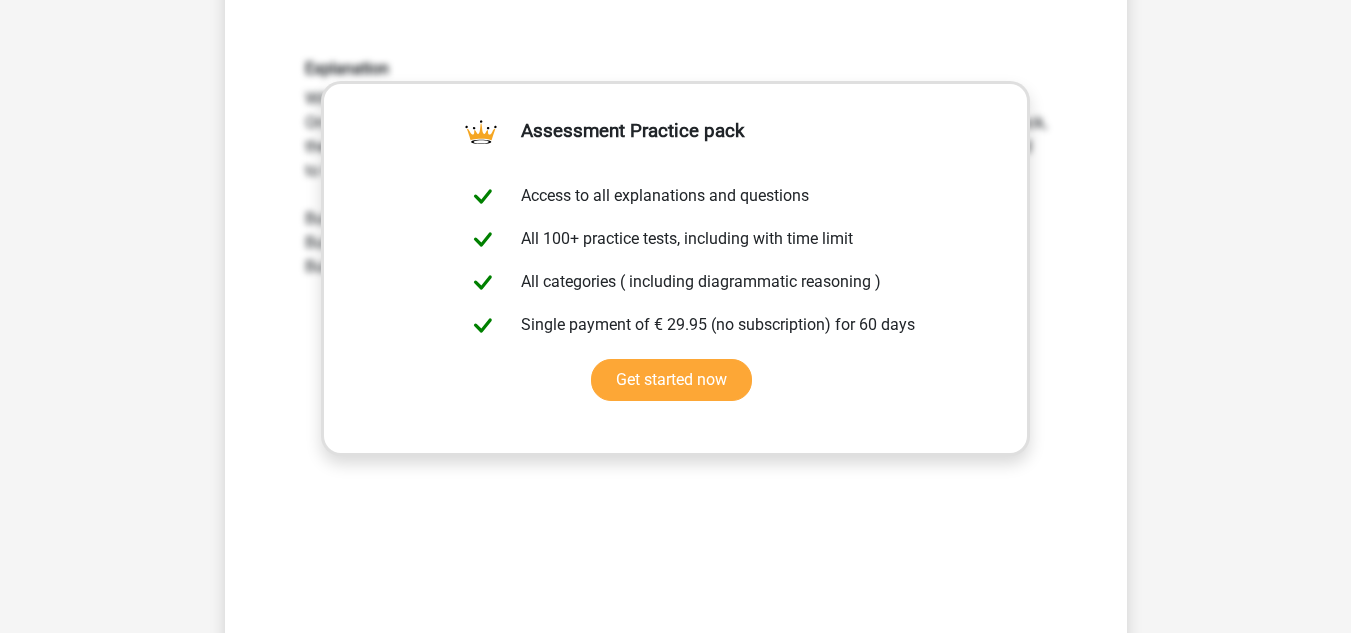 scroll, scrollTop: 792, scrollLeft: 0, axis: vertical 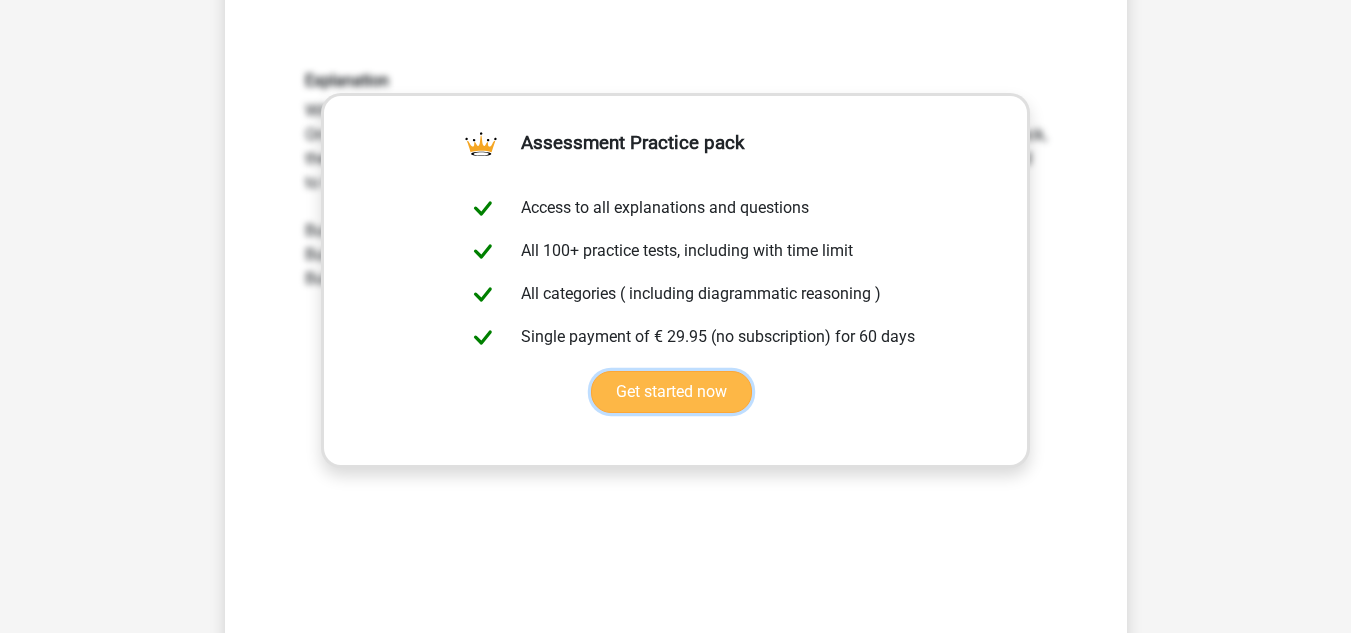 click on "Get started now" at bounding box center [671, 392] 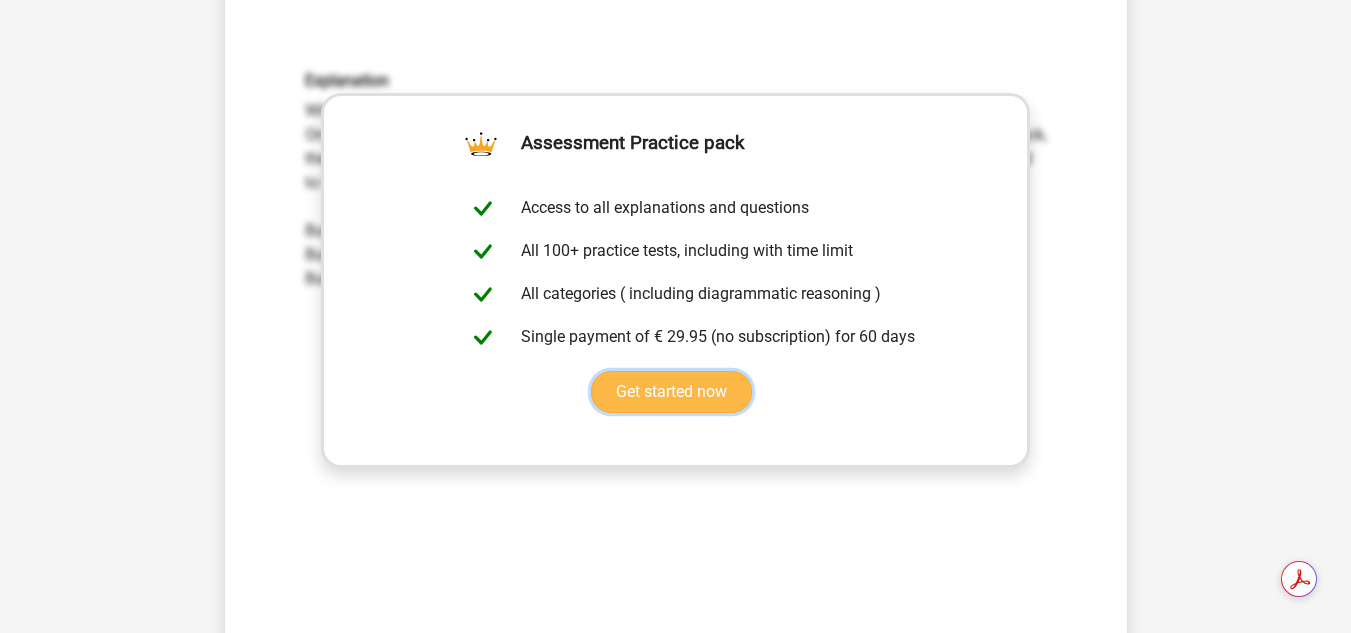 click on "Get started now" at bounding box center (671, 392) 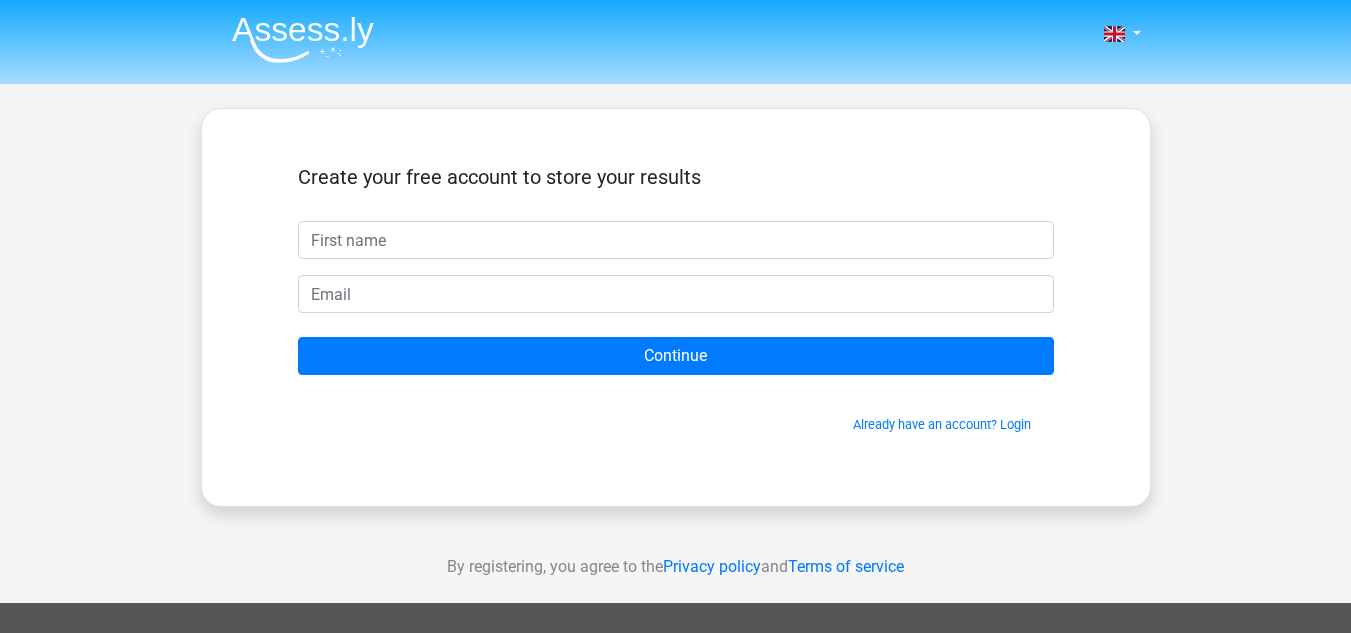 scroll, scrollTop: 0, scrollLeft: 0, axis: both 